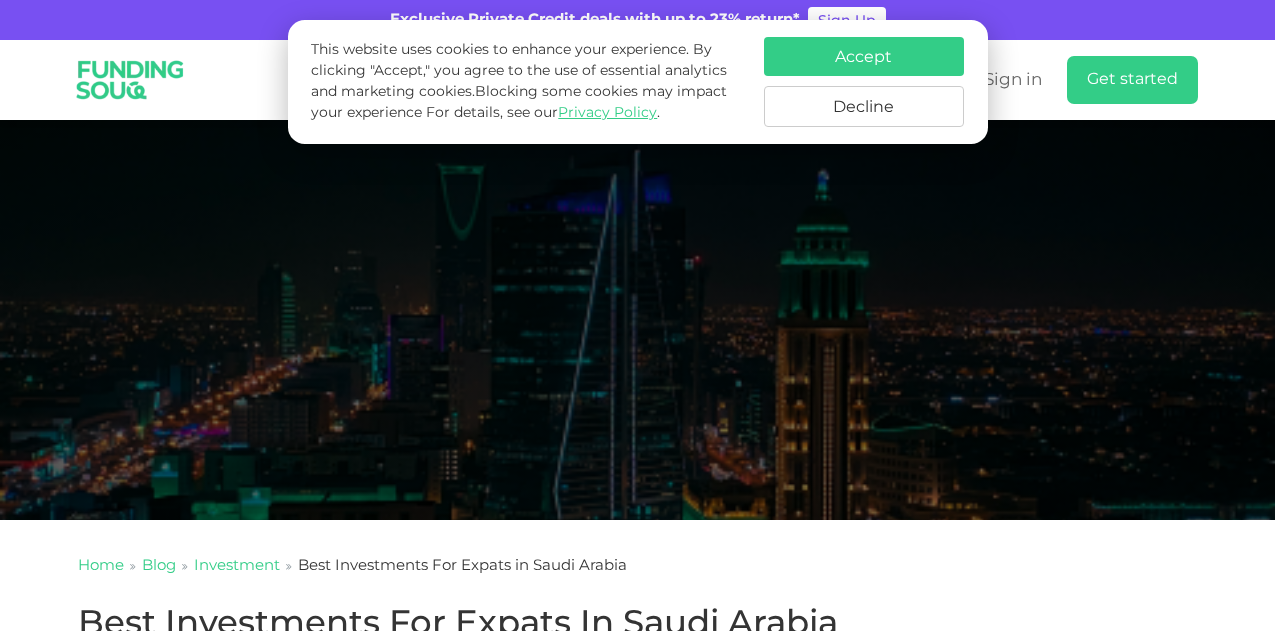scroll, scrollTop: 0, scrollLeft: 0, axis: both 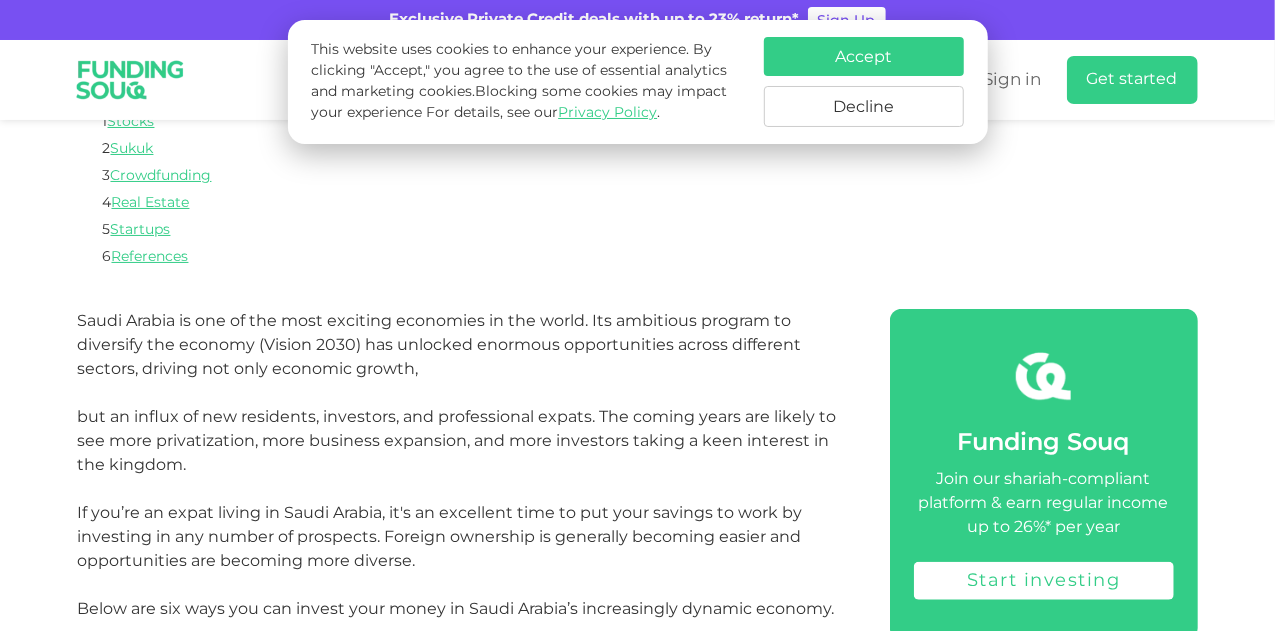 click on "Accept" at bounding box center (864, 56) 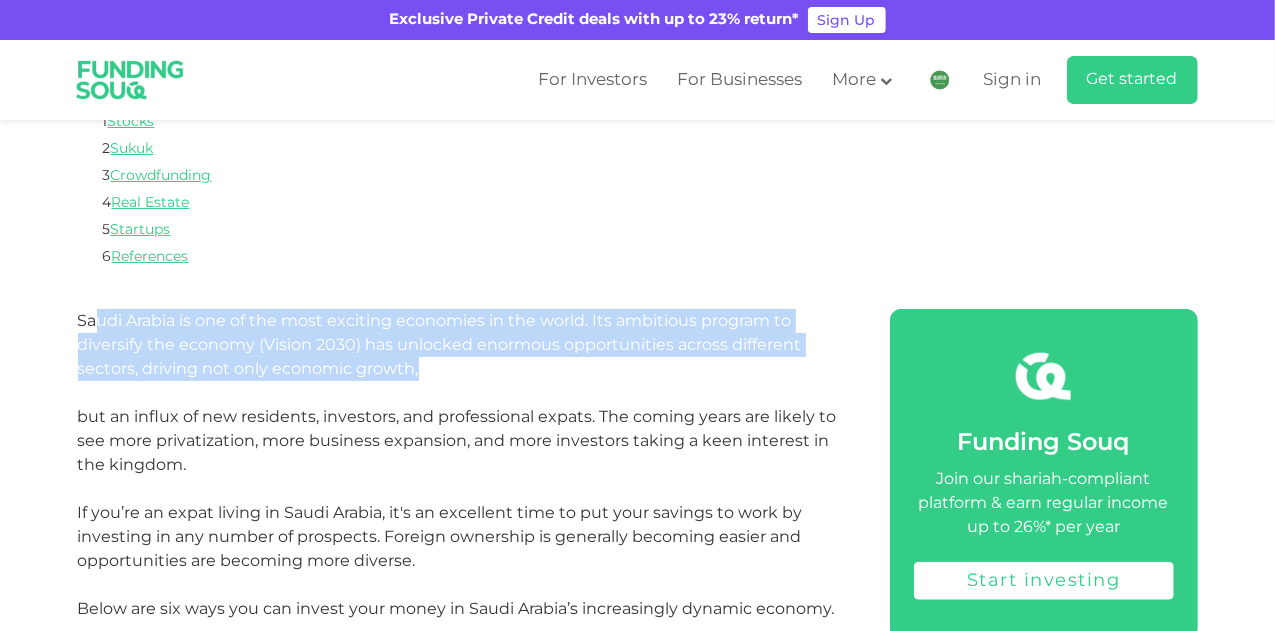 drag, startPoint x: 97, startPoint y: 324, endPoint x: 470, endPoint y: 367, distance: 375.47037 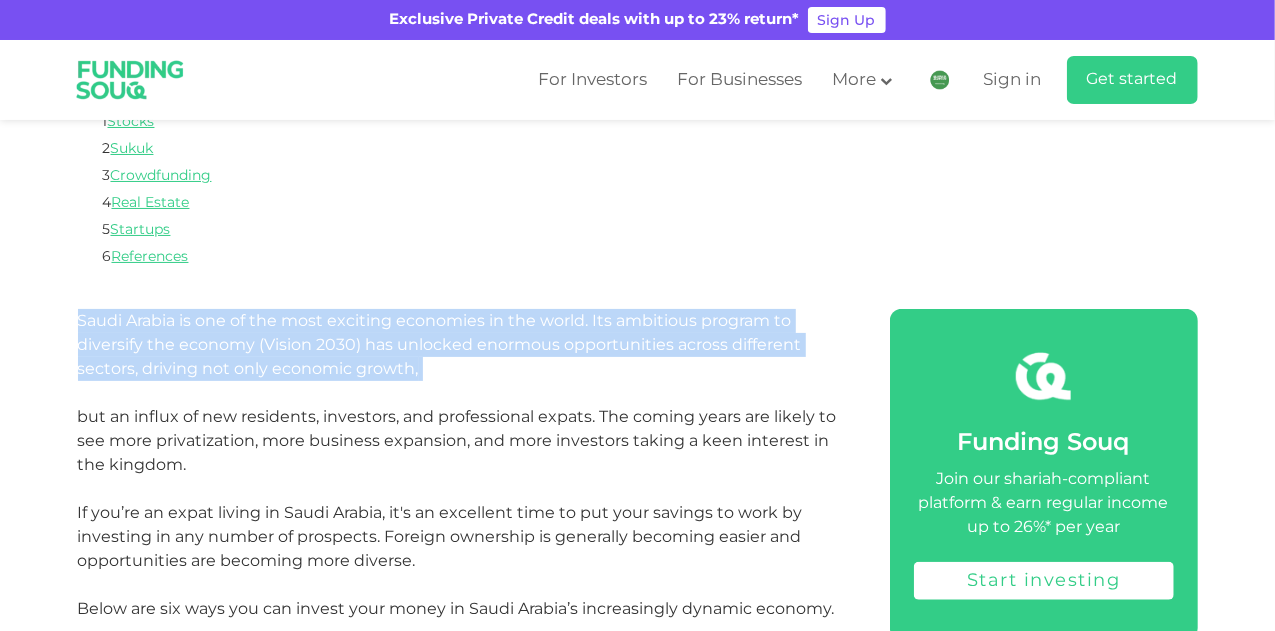 drag, startPoint x: 470, startPoint y: 367, endPoint x: 86, endPoint y: 325, distance: 386.29004 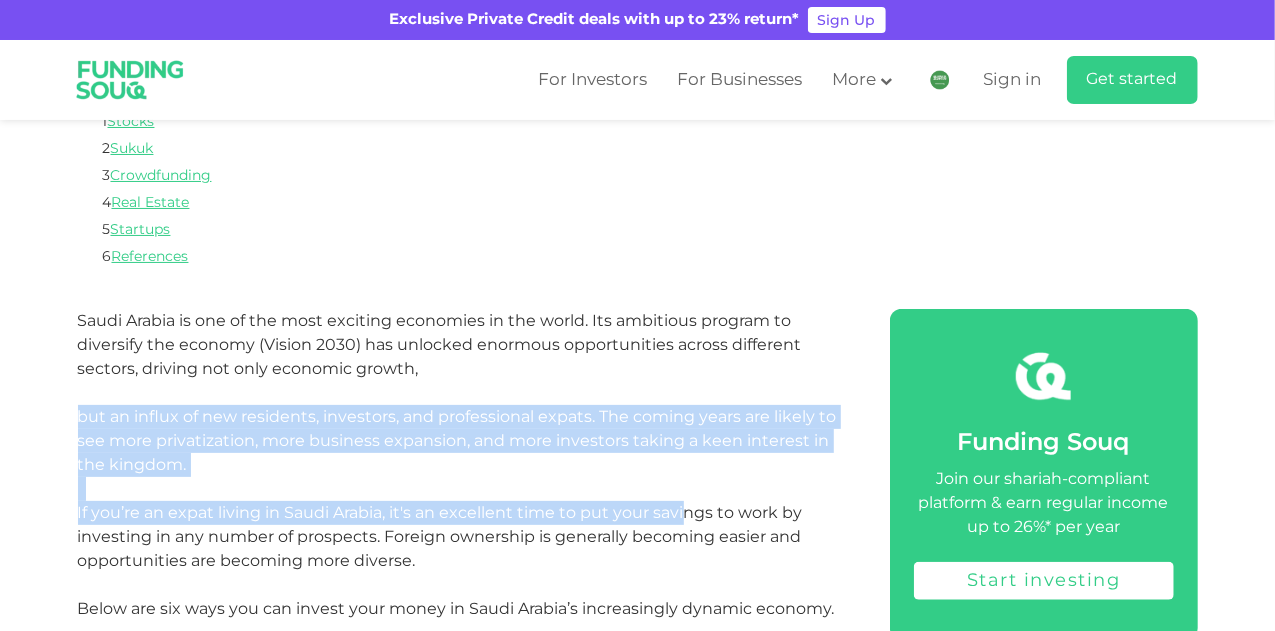 drag, startPoint x: 63, startPoint y: 420, endPoint x: 688, endPoint y: 509, distance: 631.305 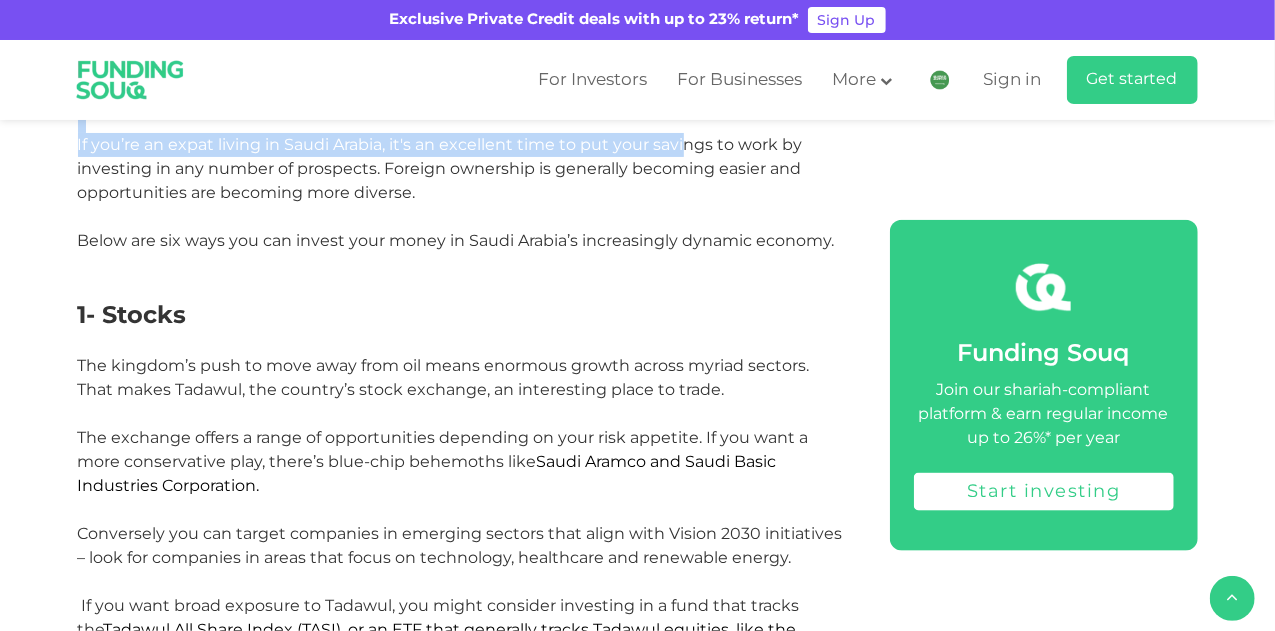 scroll, scrollTop: 1100, scrollLeft: 0, axis: vertical 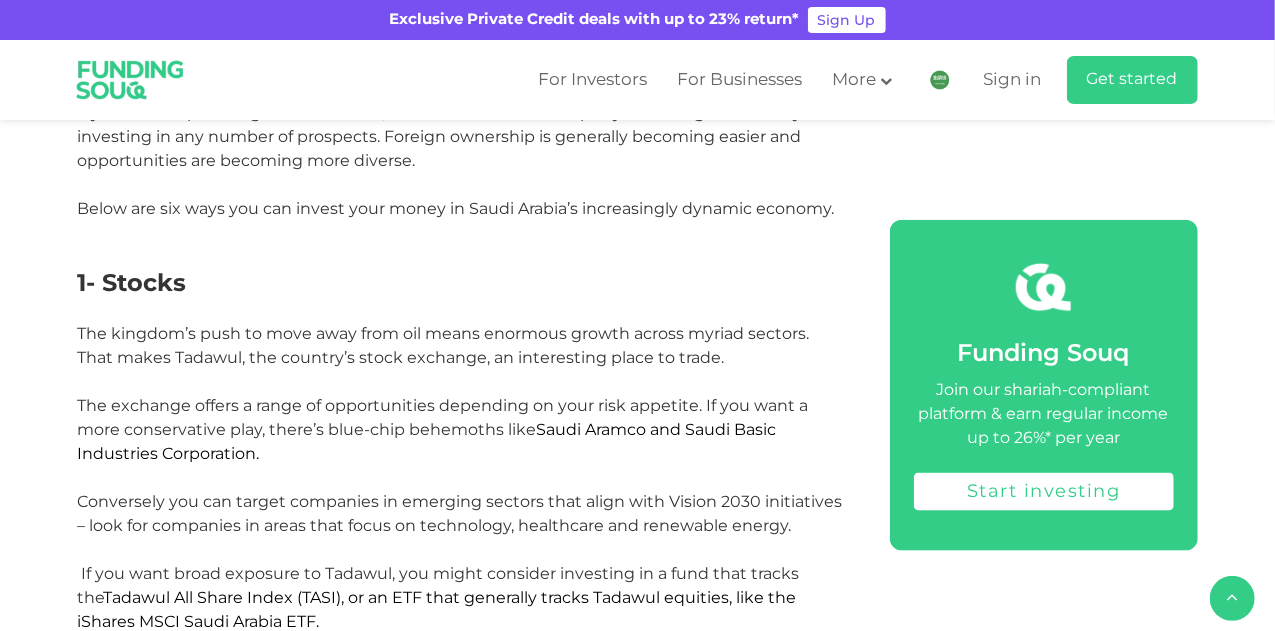 click on "The kingdom’s push to move away from oil means enormous growth across myriad sectors. That makes Tadawul, the country’s stock exchange, an interesting place to trade. The exchange offers a range of opportunities depending on your risk appetite. If you want a more conservative play, there’s blue-chip behemoths like Saudi Aramco and Saudi Basic Industries Corporation. Conversely you can target companies in emerging sectors that align with Vision 2030 initiatives – look for companies in areas that focus on technology, healthcare and renewable energy." at bounding box center (460, 429) 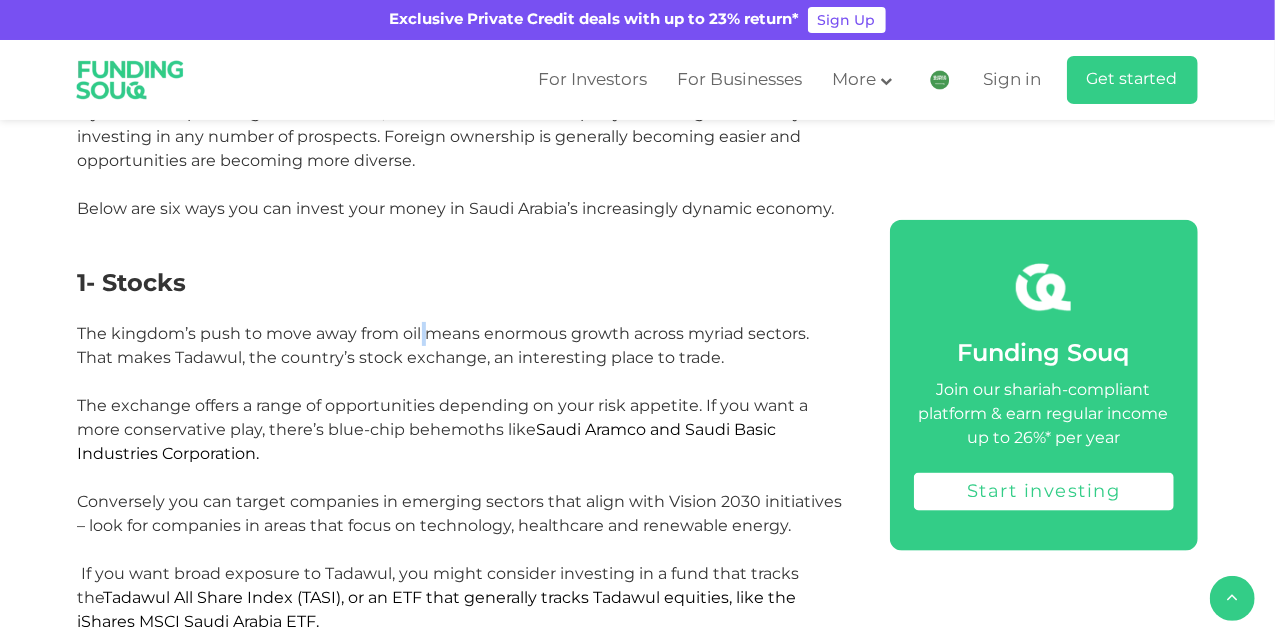 click on "The kingdom’s push to move away from oil means enormous growth across myriad sectors. That makes Tadawul, the country’s stock exchange, an interesting place to trade. The exchange offers a range of opportunities depending on your risk appetite. If you want a more conservative play, there’s blue-chip behemoths like Saudi Aramco and Saudi Basic Industries Corporation. Conversely you can target companies in emerging sectors that align with Vision 2030 initiatives – look for companies in areas that focus on technology, healthcare and renewable energy." at bounding box center (460, 429) 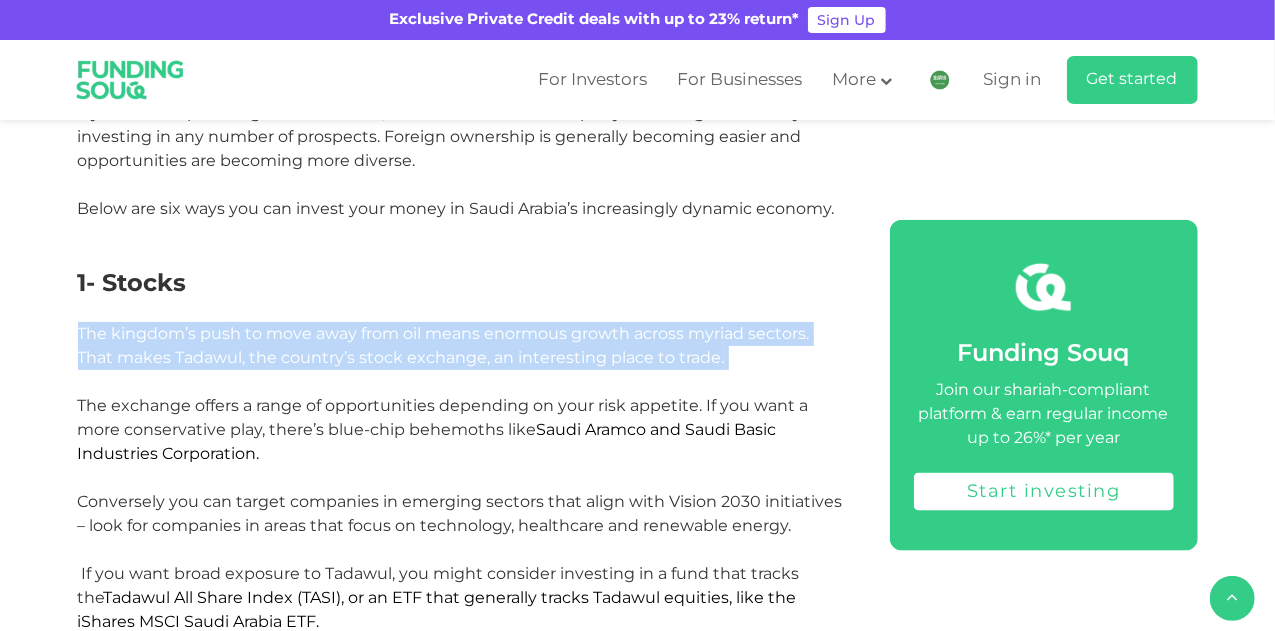 click on "The kingdom’s push to move away from oil means enormous growth across myriad sectors. That makes Tadawul, the country’s stock exchange, an interesting place to trade. The exchange offers a range of opportunities depending on your risk appetite. If you want a more conservative play, there’s blue-chip behemoths like Saudi Aramco and Saudi Basic Industries Corporation. Conversely you can target companies in emerging sectors that align with Vision 2030 initiatives – look for companies in areas that focus on technology, healthcare and renewable energy." at bounding box center [460, 429] 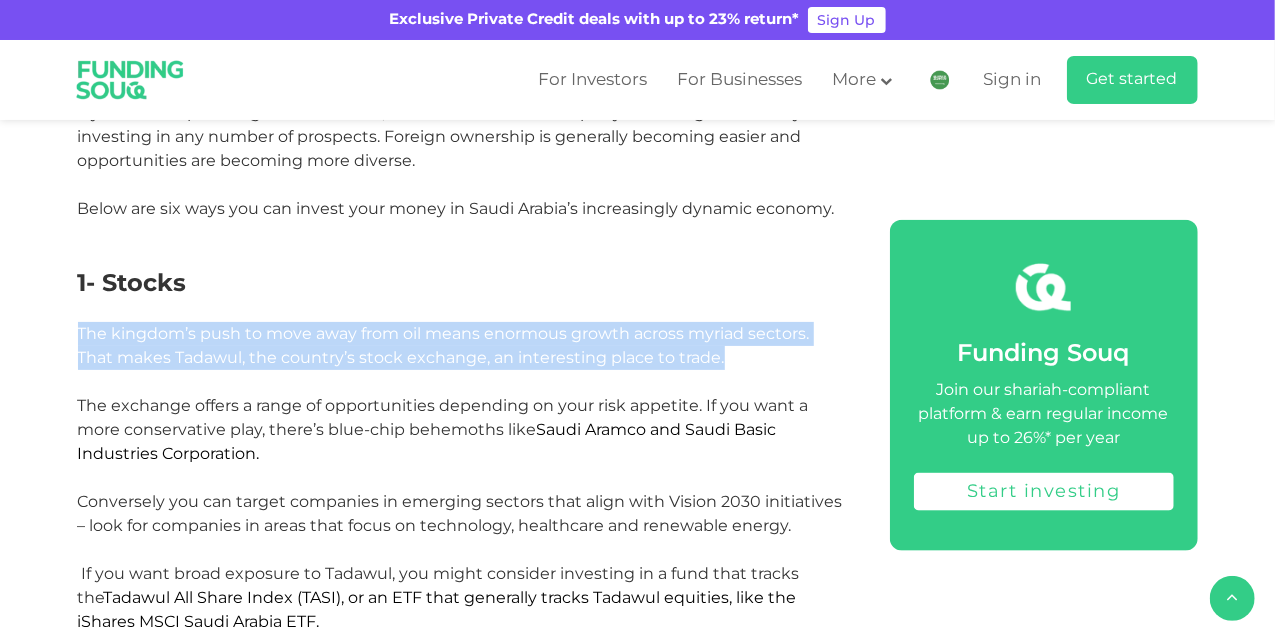 drag, startPoint x: 734, startPoint y: 363, endPoint x: 79, endPoint y: 337, distance: 655.5158 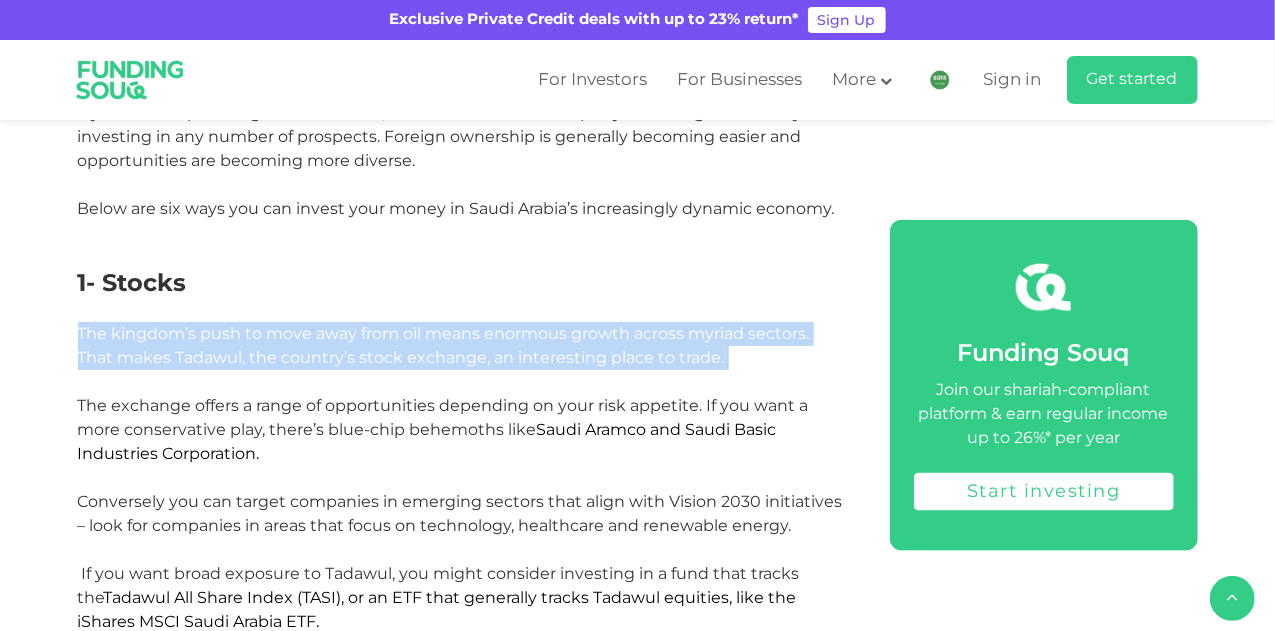 drag, startPoint x: 79, startPoint y: 337, endPoint x: 725, endPoint y: 350, distance: 646.1308 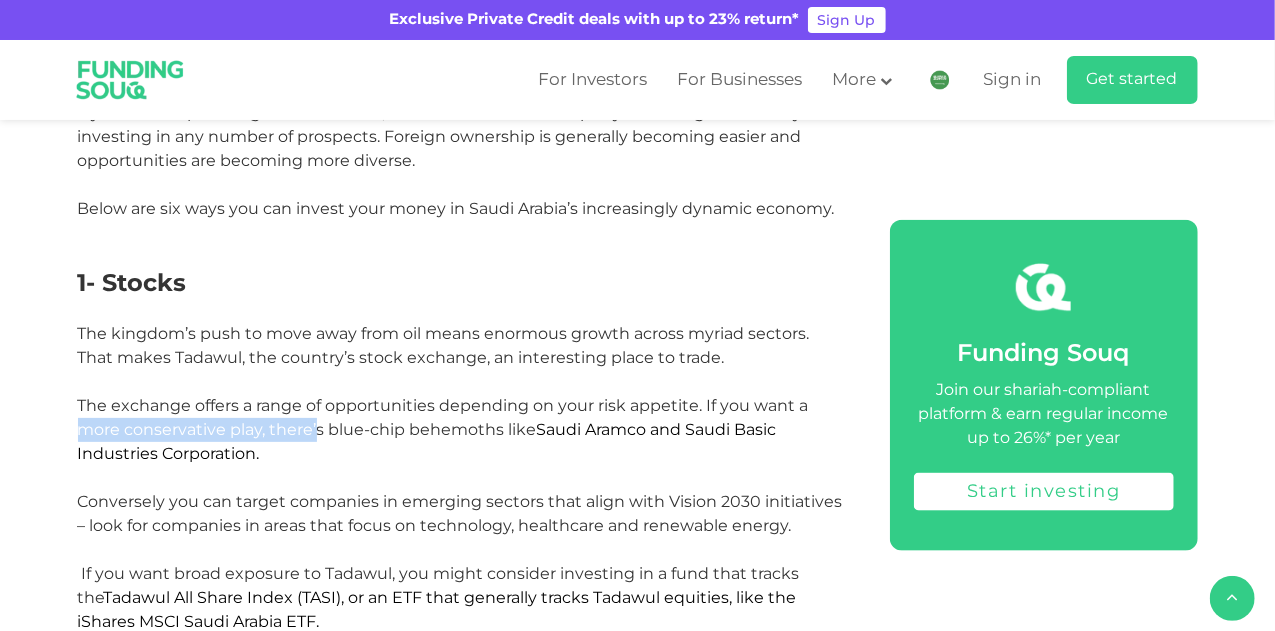 drag, startPoint x: 77, startPoint y: 425, endPoint x: 313, endPoint y: 432, distance: 236.10379 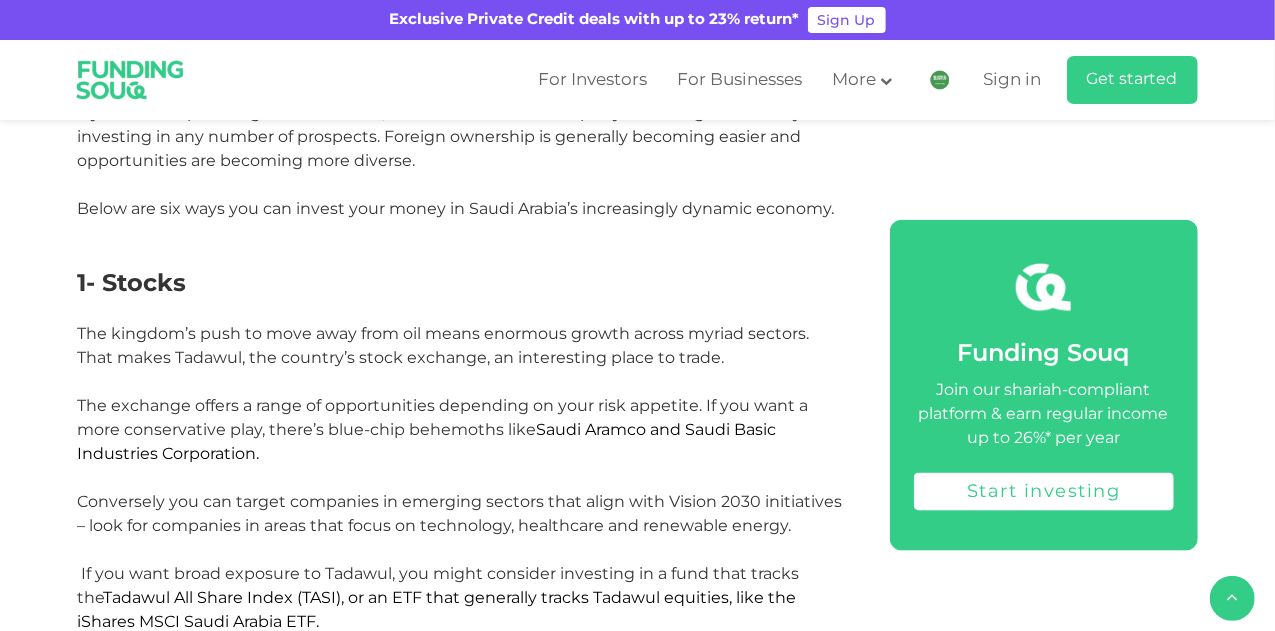 click on "The kingdom’s push to move away from oil means enormous growth across myriad sectors. That makes Tadawul, the country’s stock exchange, an interesting place to trade. The exchange offers a range of opportunities depending on your risk appetite. If you want a more conservative play, there’s blue-chip behemoths like Saudi Aramco and Saudi Basic Industries Corporation. Conversely you can target companies in emerging sectors that align with Vision 2030 initiatives – look for companies in areas that focus on technology, healthcare and renewable energy." at bounding box center (460, 429) 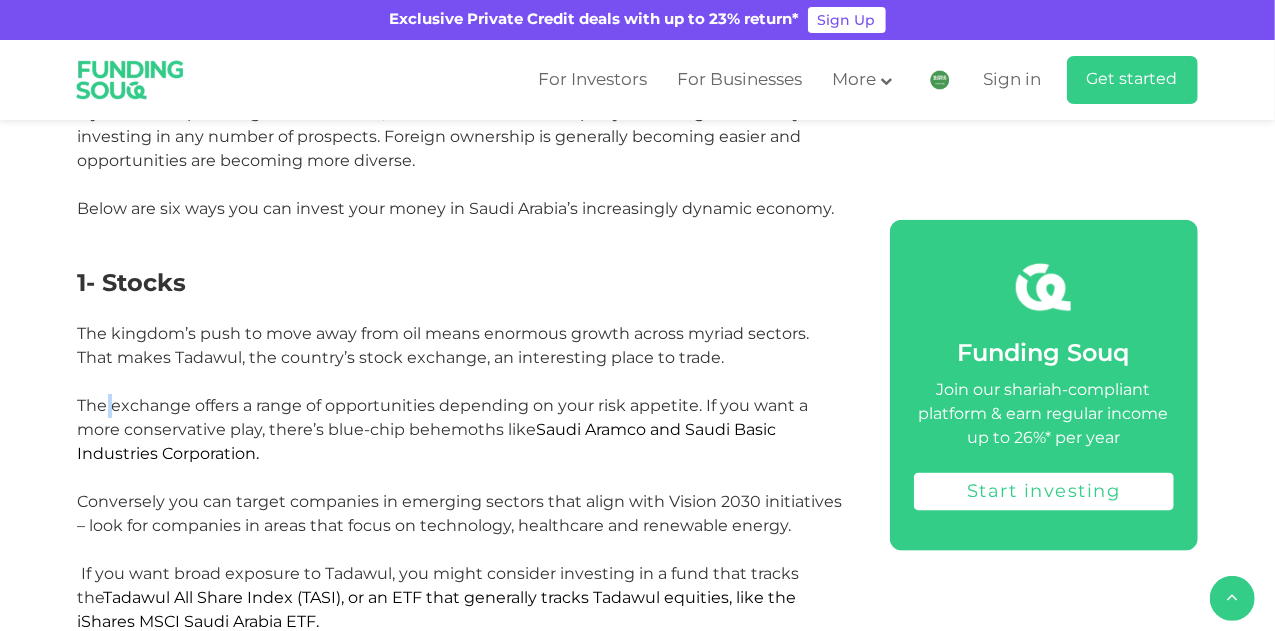 click on "The kingdom’s push to move away from oil means enormous growth across myriad sectors. That makes Tadawul, the country’s stock exchange, an interesting place to trade. The exchange offers a range of opportunities depending on your risk appetite. If you want a more conservative play, there’s blue-chip behemoths like Saudi Aramco and Saudi Basic Industries Corporation. Conversely you can target companies in emerging sectors that align with Vision 2030 initiatives – look for companies in areas that focus on technology, healthcare and renewable energy." at bounding box center (460, 429) 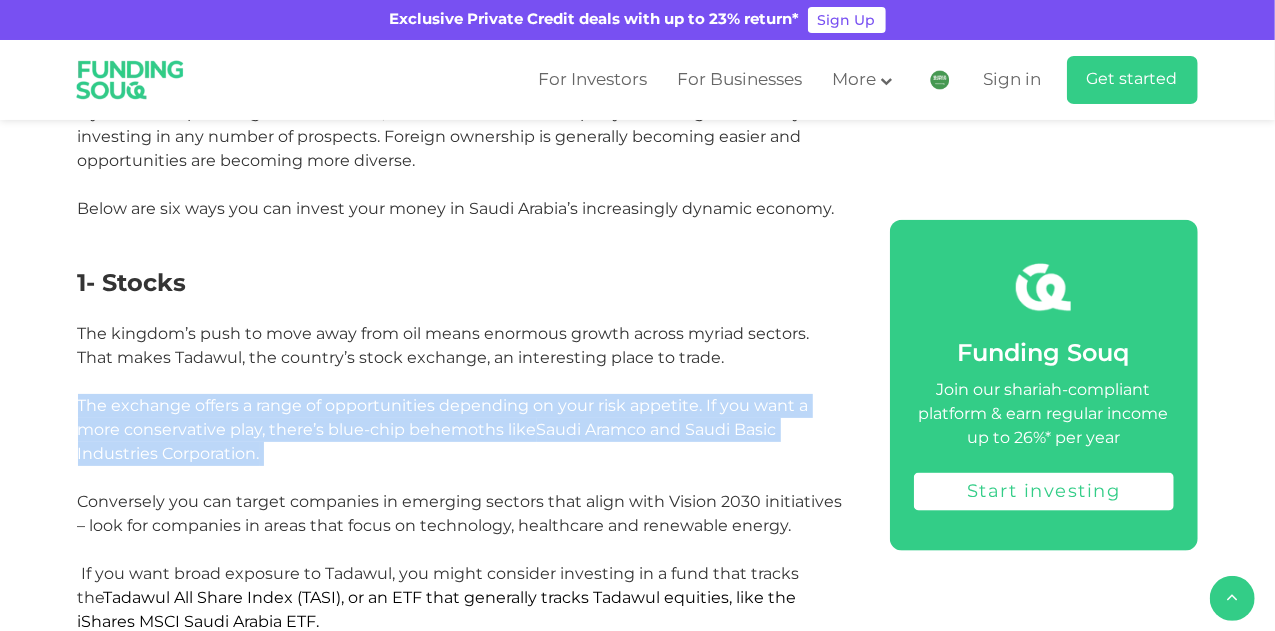 click on "The kingdom’s push to move away from oil means enormous growth across myriad sectors. That makes Tadawul, the country’s stock exchange, an interesting place to trade. The exchange offers a range of opportunities depending on your risk appetite. If you want a more conservative play, there’s blue-chip behemoths like Saudi Aramco and Saudi Basic Industries Corporation. Conversely you can target companies in emerging sectors that align with Vision 2030 initiatives – look for companies in areas that focus on technology, healthcare and renewable energy." at bounding box center (460, 429) 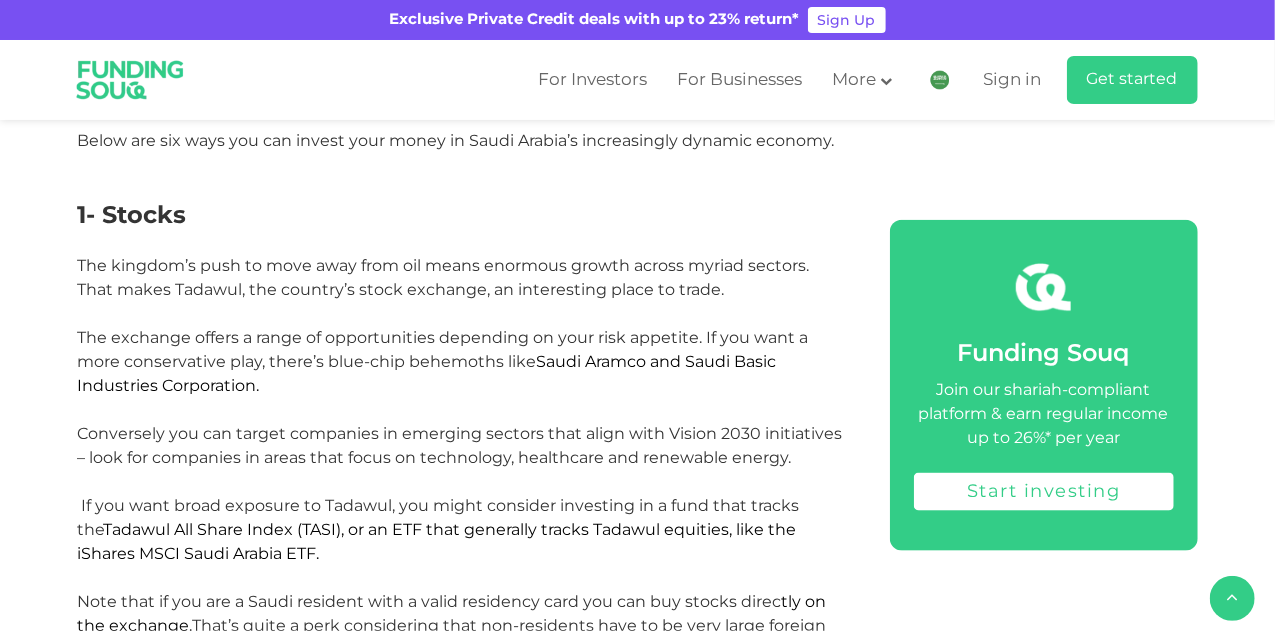 scroll, scrollTop: 1200, scrollLeft: 0, axis: vertical 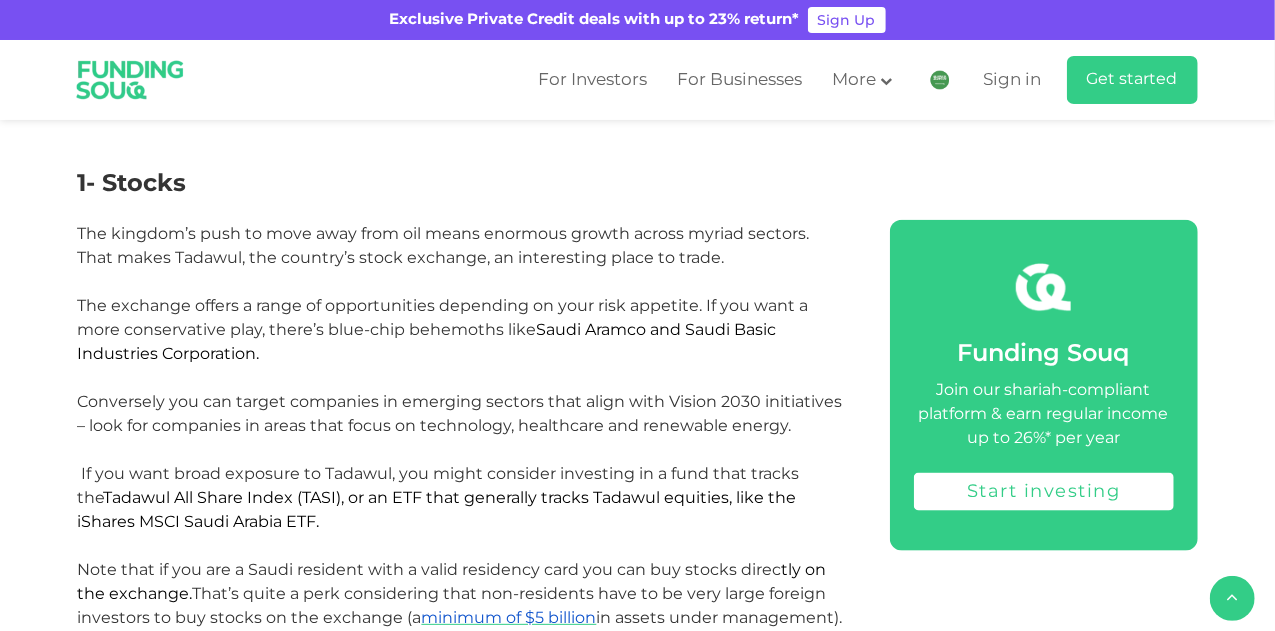 click on "The kingdom’s push to move away from oil means enormous growth across myriad sectors. That makes Tadawul, the country’s stock exchange, an interesting place to trade. The exchange offers a range of opportunities depending on your risk appetite. If you want a more conservative play, there’s blue-chip behemoths like Saudi Aramco and Saudi Basic Industries Corporation. Conversely you can target companies in emerging sectors that align with Vision 2030 initiatives – look for companies in areas that focus on technology, healthcare and renewable energy." at bounding box center (460, 329) 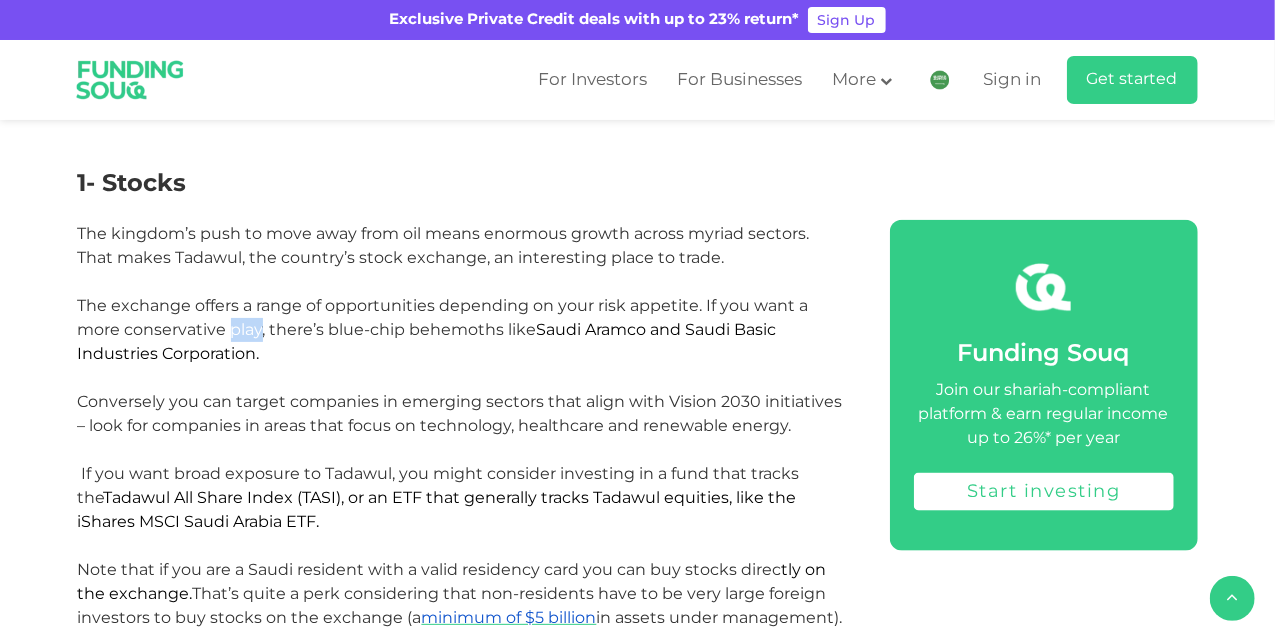 click on "The kingdom’s push to move away from oil means enormous growth across myriad sectors. That makes Tadawul, the country’s stock exchange, an interesting place to trade. The exchange offers a range of opportunities depending on your risk appetite. If you want a more conservative play, there’s blue-chip behemoths like Saudi Aramco and Saudi Basic Industries Corporation. Conversely you can target companies in emerging sectors that align with Vision 2030 initiatives – look for companies in areas that focus on technology, healthcare and renewable energy." at bounding box center (460, 329) 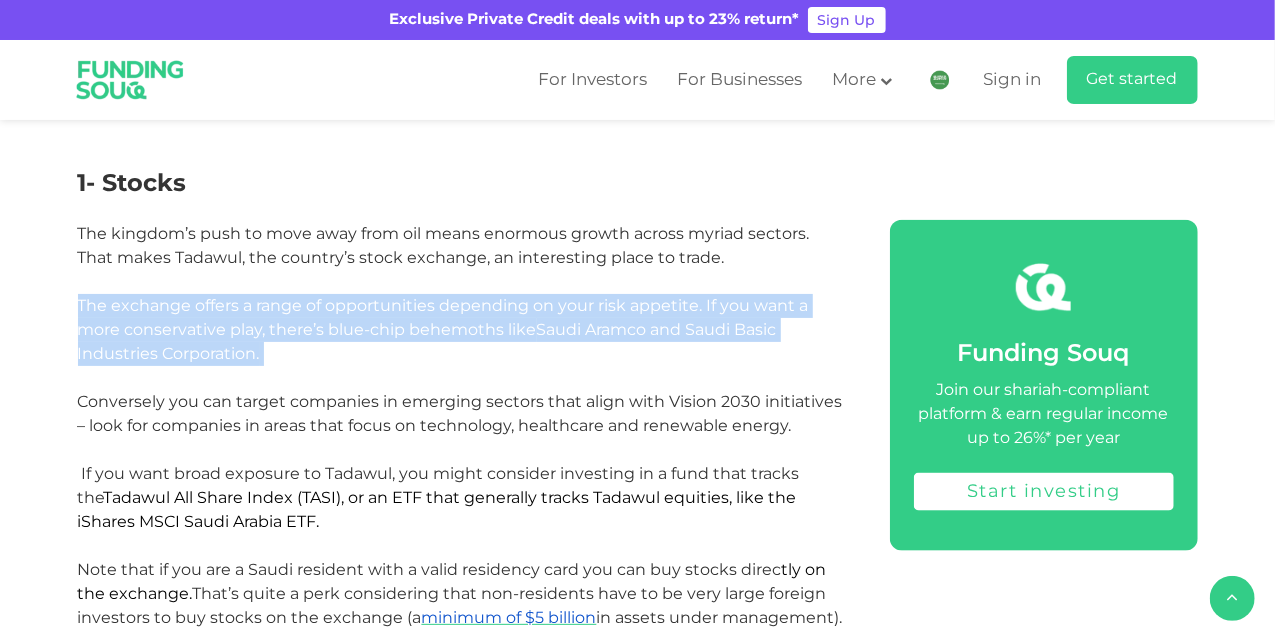click on "The kingdom’s push to move away from oil means enormous growth across myriad sectors. That makes Tadawul, the country’s stock exchange, an interesting place to trade. The exchange offers a range of opportunities depending on your risk appetite. If you want a more conservative play, there’s blue-chip behemoths like Saudi Aramco and Saudi Basic Industries Corporation. Conversely you can target companies in emerging sectors that align with Vision 2030 initiatives – look for companies in areas that focus on technology, healthcare and renewable energy." at bounding box center (460, 329) 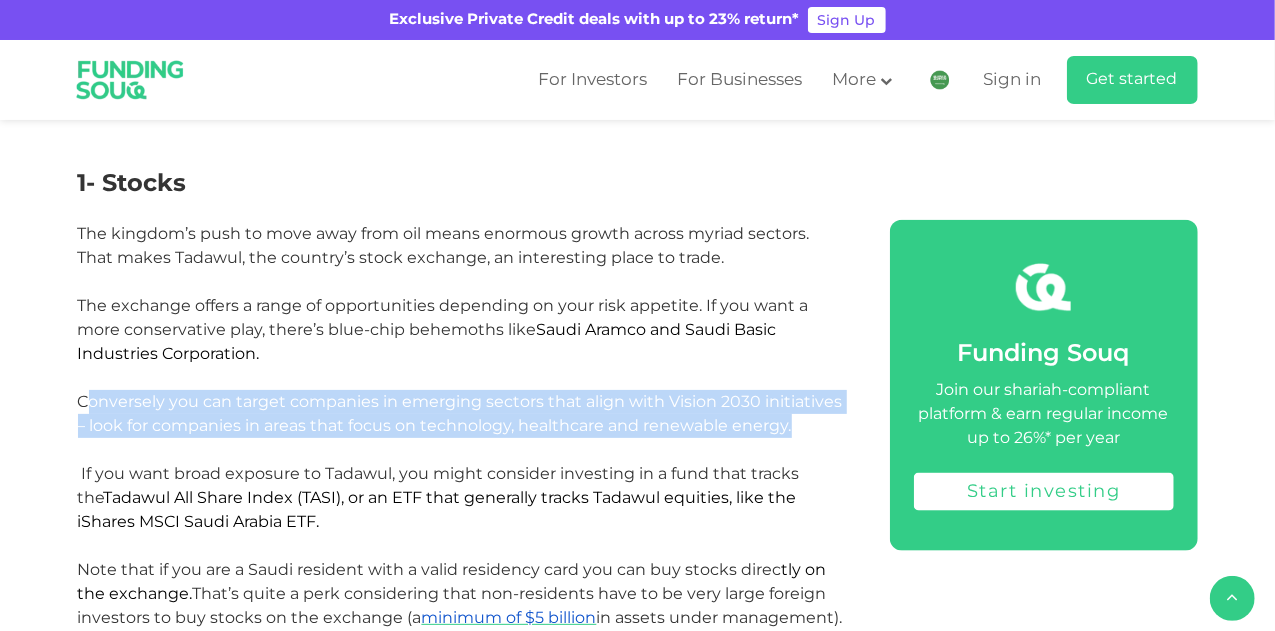 drag, startPoint x: 798, startPoint y: 428, endPoint x: 85, endPoint y: 402, distance: 713.4739 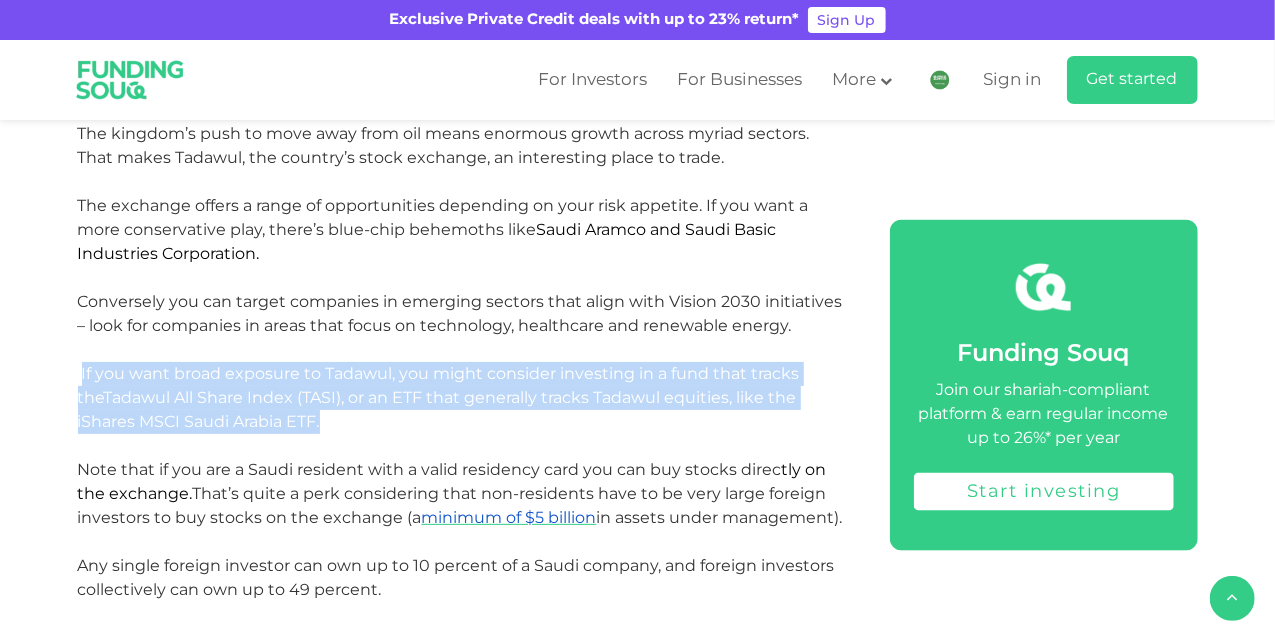 drag, startPoint x: 265, startPoint y: 421, endPoint x: 79, endPoint y: 379, distance: 190.68298 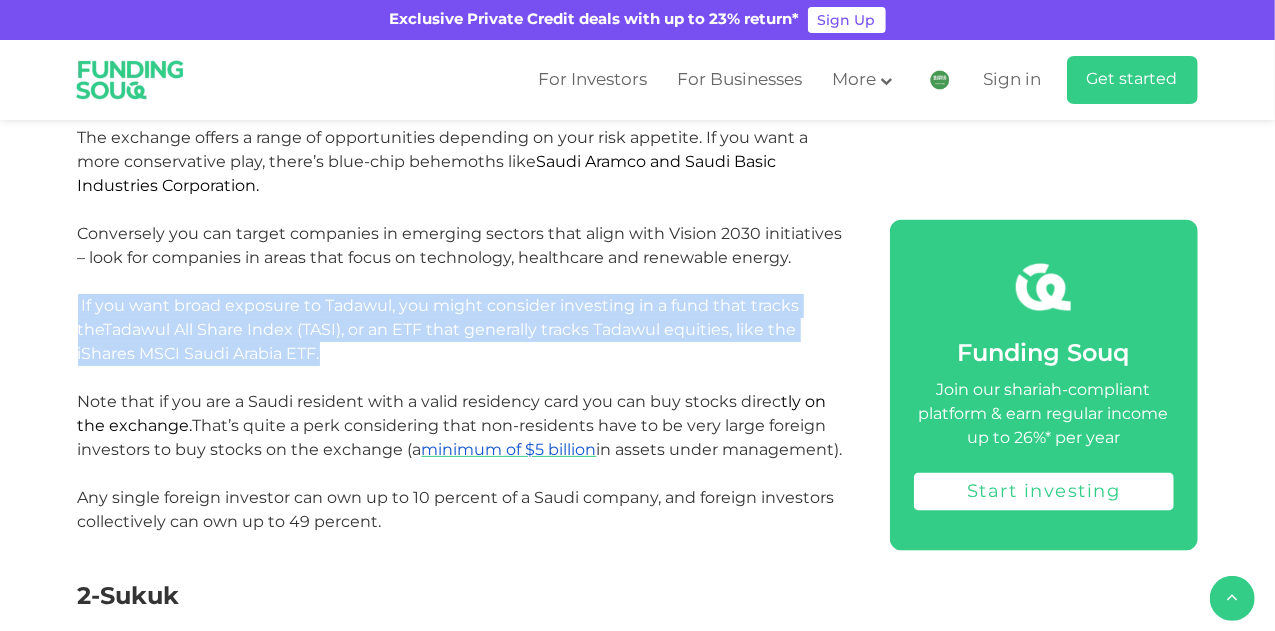 scroll, scrollTop: 1400, scrollLeft: 0, axis: vertical 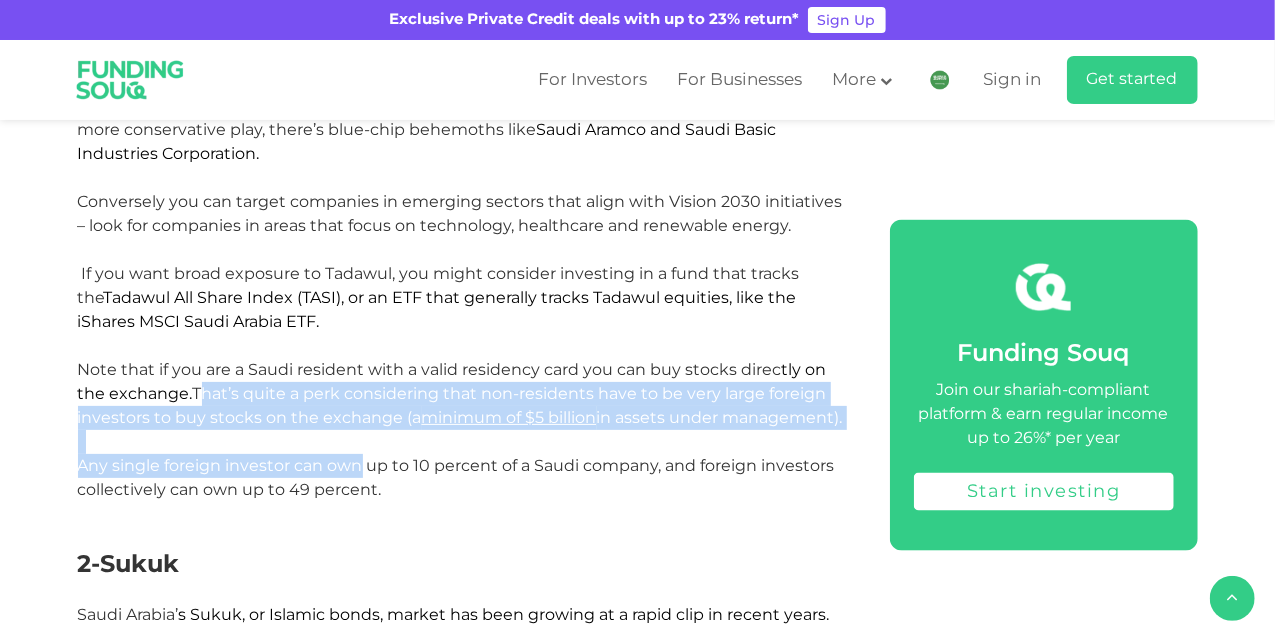 drag, startPoint x: 201, startPoint y: 396, endPoint x: 362, endPoint y: 492, distance: 187.44865 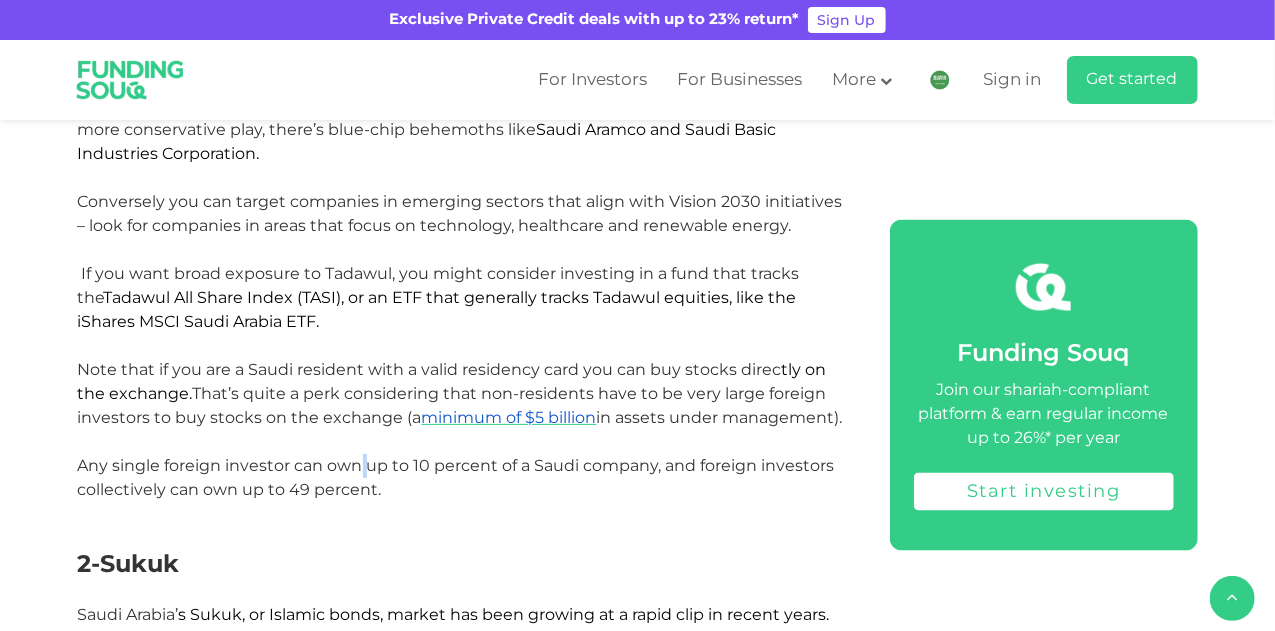 click on "Any single foreign investor can own up to 10 percent of a Saudi company, and foreign investors collectively can own up to 49 percent." at bounding box center [461, 478] 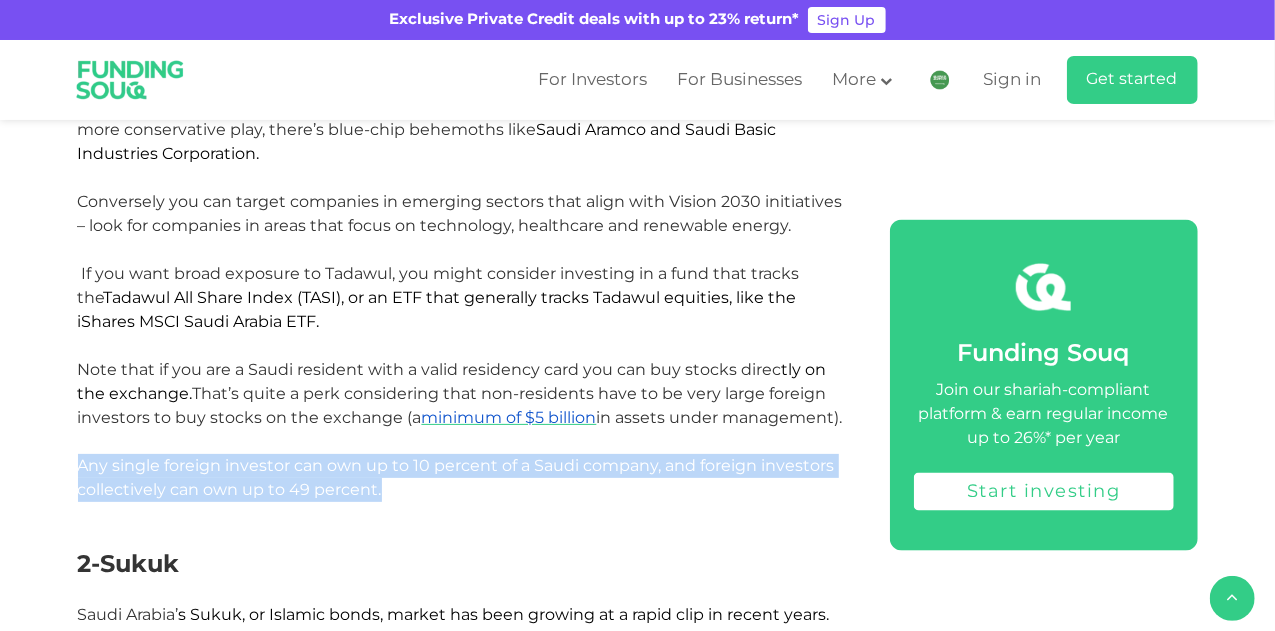 click on "Any single foreign investor can own up to 10 percent of a Saudi company, and foreign investors collectively can own up to 49 percent." at bounding box center (461, 478) 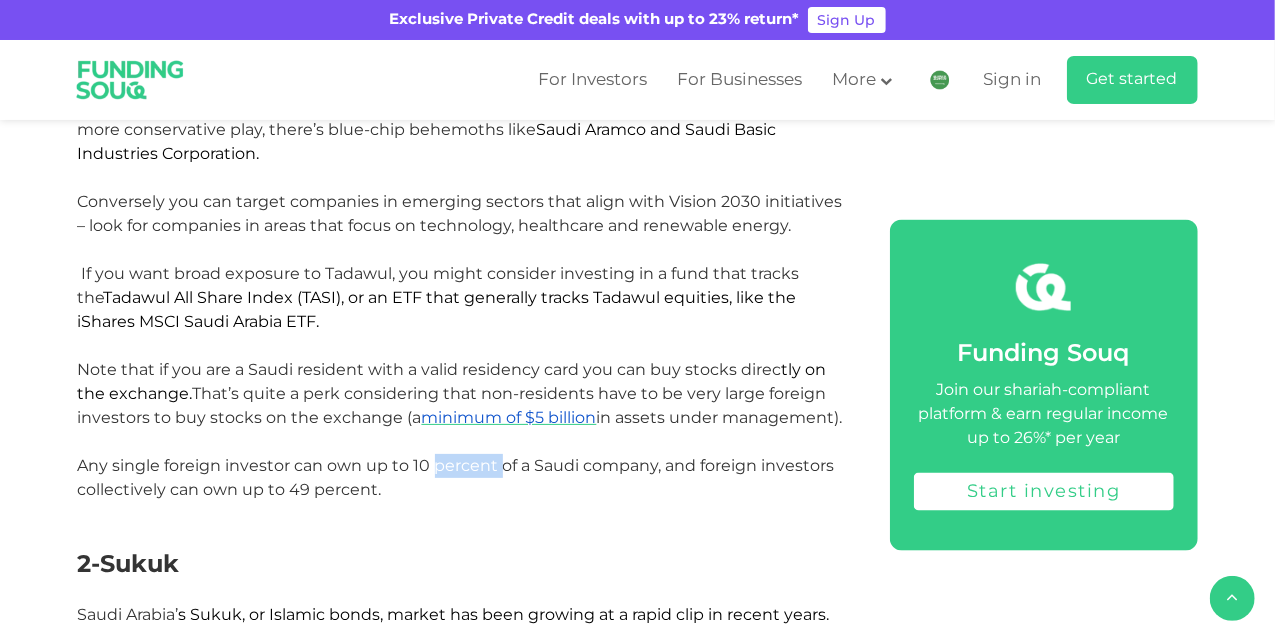 click on "Any single foreign investor can own up to 10 percent of a Saudi company, and foreign investors collectively can own up to 49 percent." at bounding box center [456, 477] 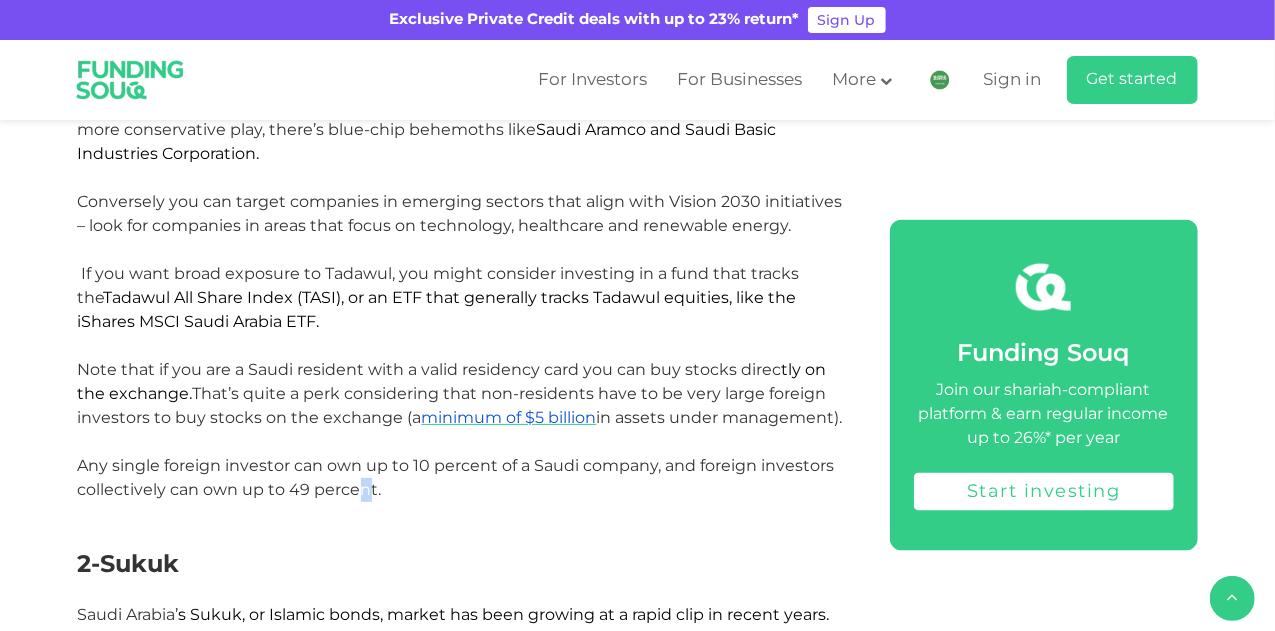 click on "Any single foreign investor can own up to 10 percent of a Saudi company, and foreign investors collectively can own up to 49 percent." at bounding box center (456, 477) 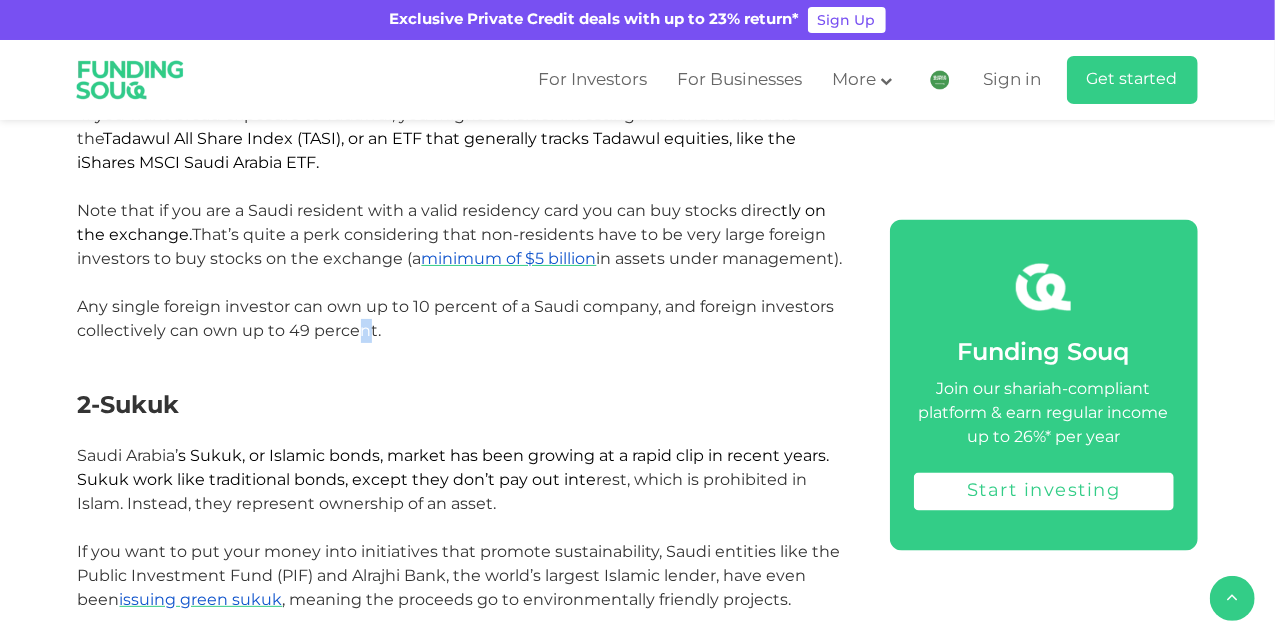 scroll, scrollTop: 1600, scrollLeft: 0, axis: vertical 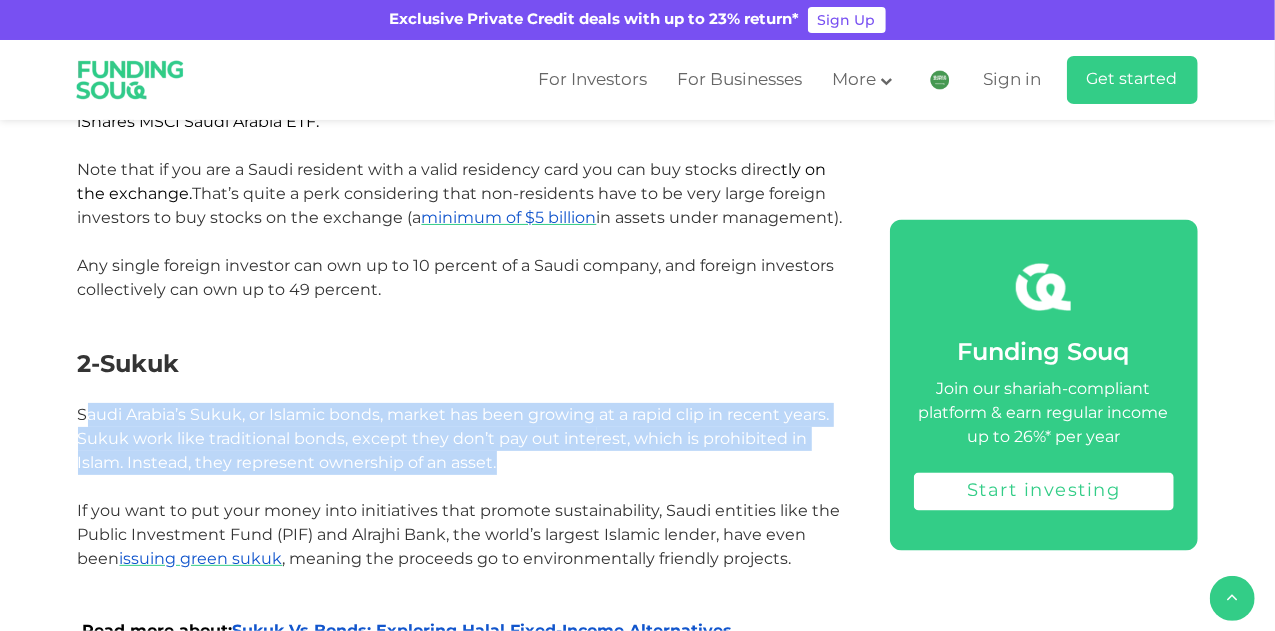 drag, startPoint x: 86, startPoint y: 447, endPoint x: 541, endPoint y: 475, distance: 455.86072 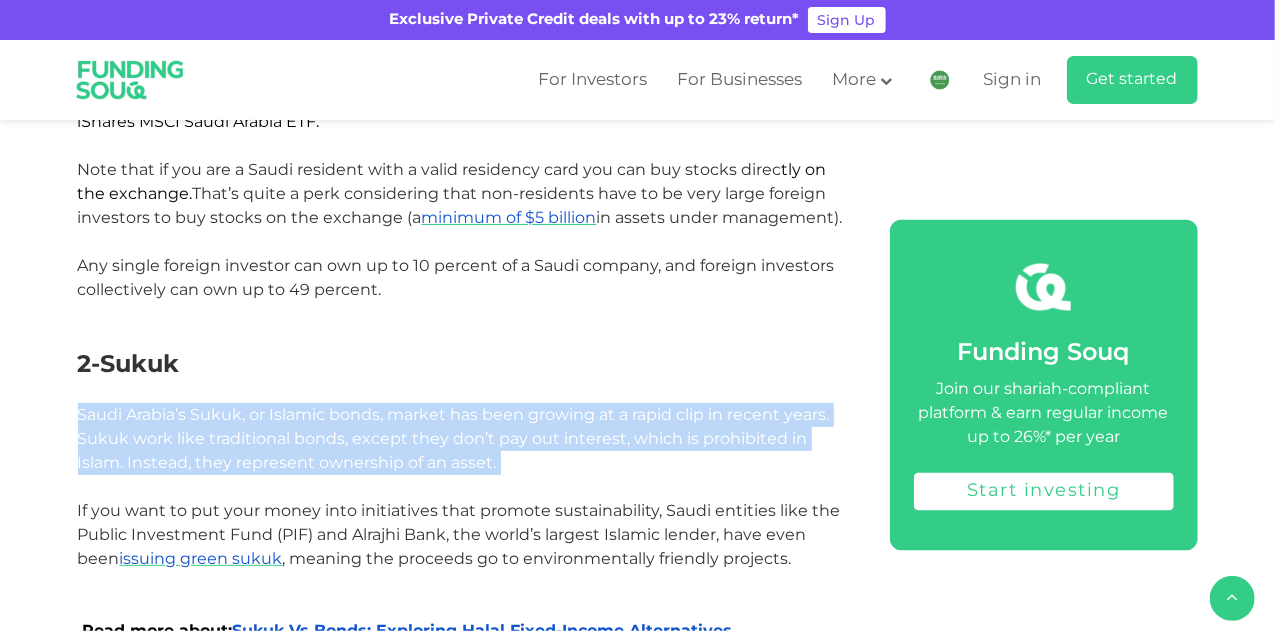 click on "Saudi Arabia’ s Sukuk, or Islamic bonds, market has been growing at a rapid clip in recent years. Sukuk work like traditional bonds, except they don’t pay out inte rest, which is prohibited in Islam. Instead, they represent ownership of an asset." at bounding box center (461, 439) 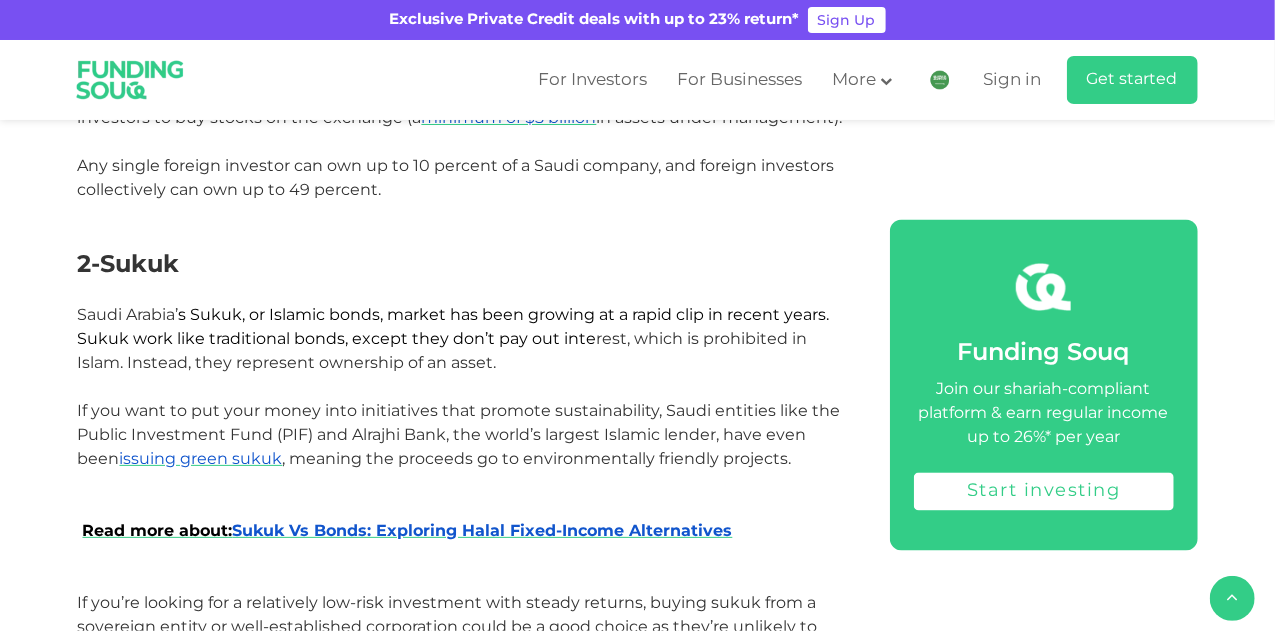 click on "If you want to put your money into initiatives that promote sustainability, Saudi entities like the Public Investment Fund (PIF) and Alrajhi Bank, the world’s largest Islamic lender, have even been  issuing green sukuk , meaning the proceeds go to environmentally friendly projects." at bounding box center (459, 434) 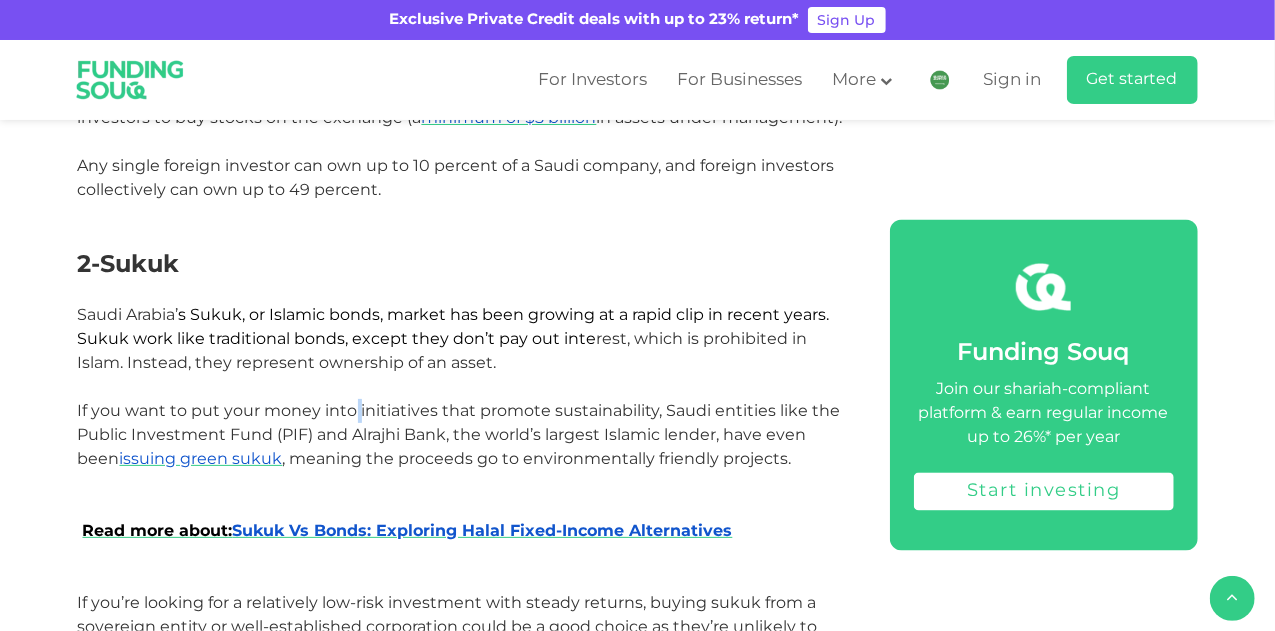 click on "If you want to put your money into initiatives that promote sustainability, Saudi entities like the Public Investment Fund (PIF) and Alrajhi Bank, the world’s largest Islamic lender, have even been  issuing green sukuk , meaning the proceeds go to environmentally friendly projects." at bounding box center [459, 434] 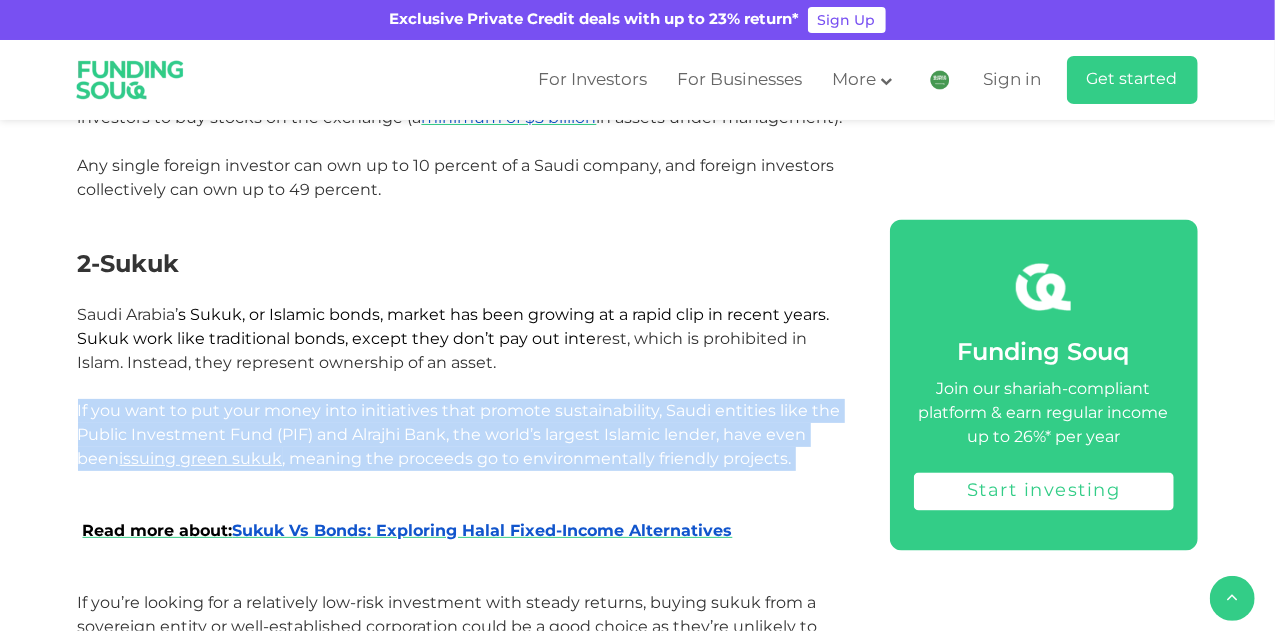 click on "If you want to put your money into initiatives that promote sustainability, Saudi entities like the Public Investment Fund (PIF) and Alrajhi Bank, the world’s largest Islamic lender, have even been  issuing green sukuk , meaning the proceeds go to environmentally friendly projects." at bounding box center [459, 434] 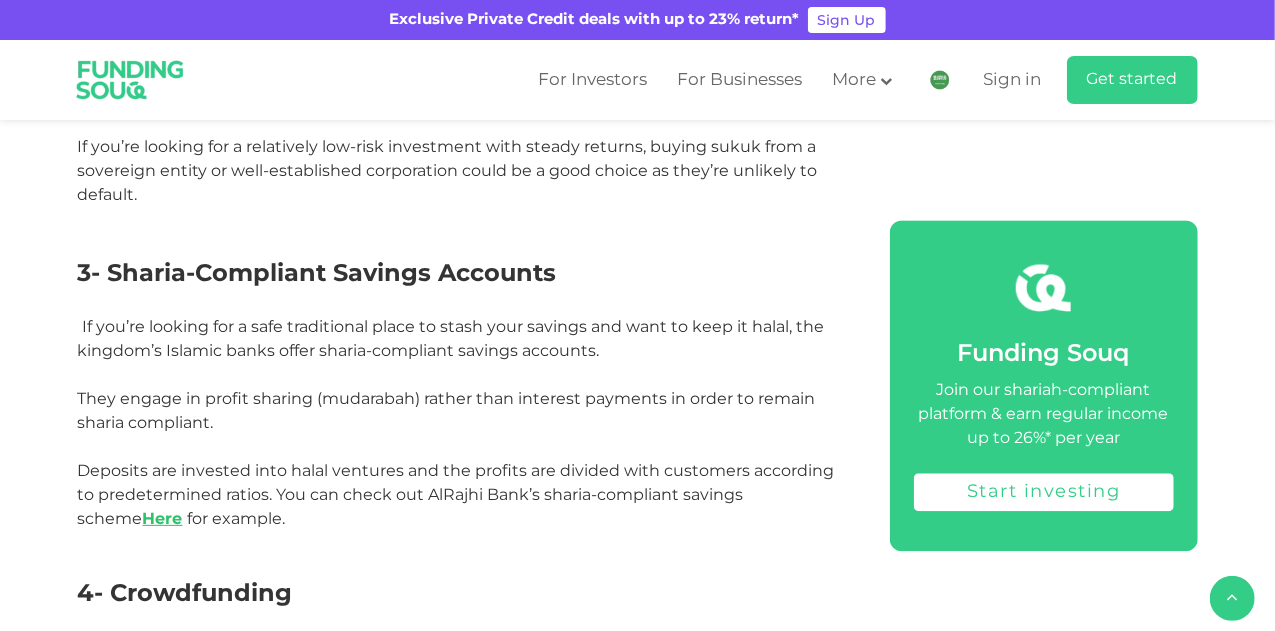 scroll, scrollTop: 2200, scrollLeft: 0, axis: vertical 